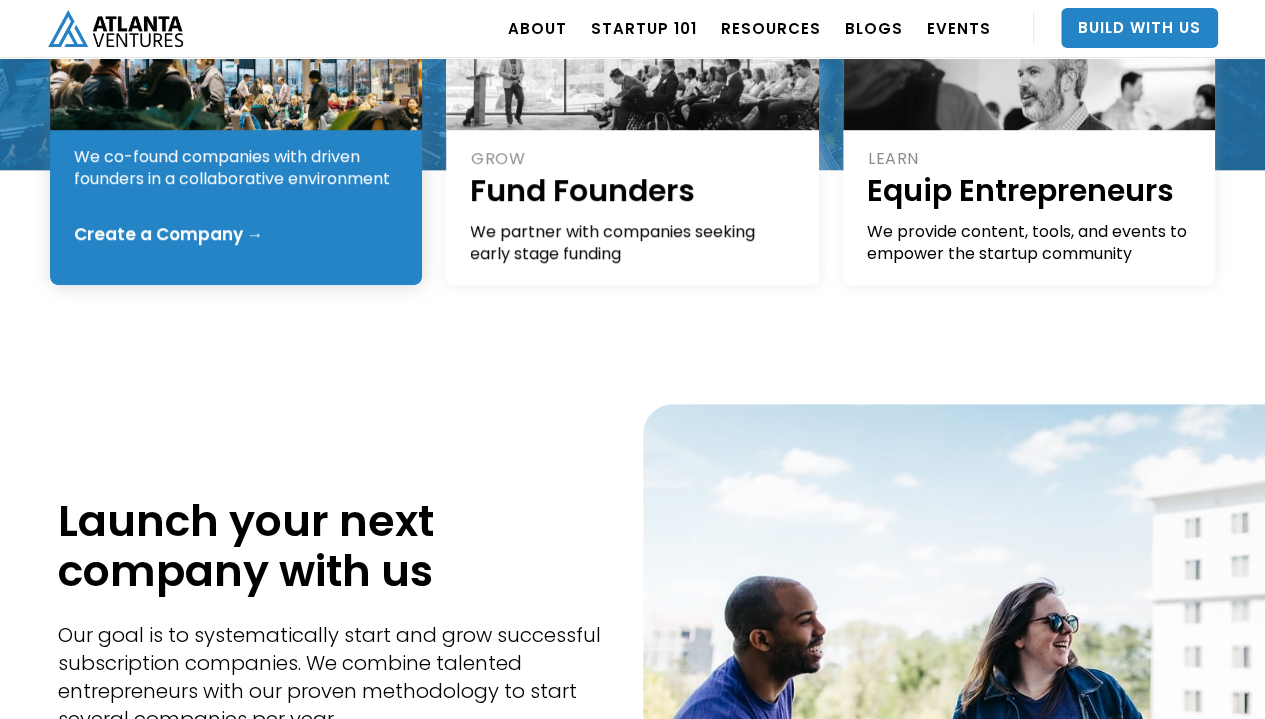 scroll, scrollTop: 381, scrollLeft: 0, axis: vertical 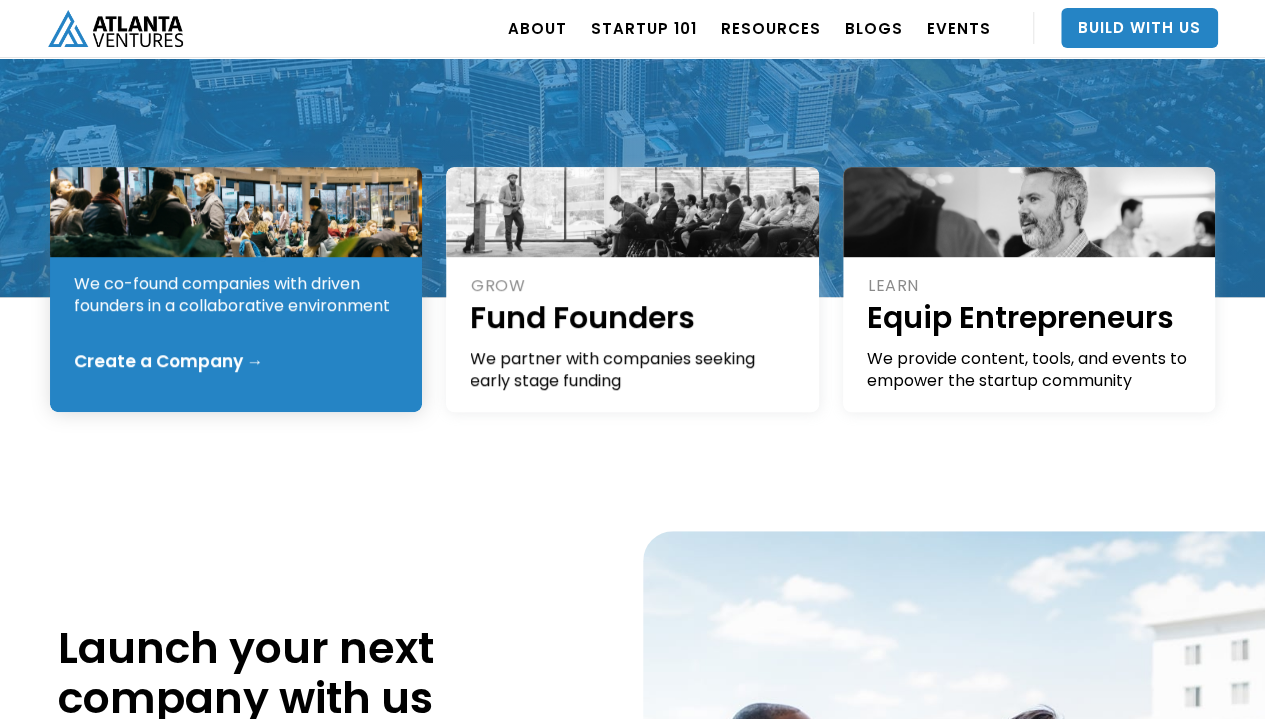 click on "START Create Companies We co-found companies with driven founders in a collaborative environment Create a Company →" at bounding box center (236, 289) 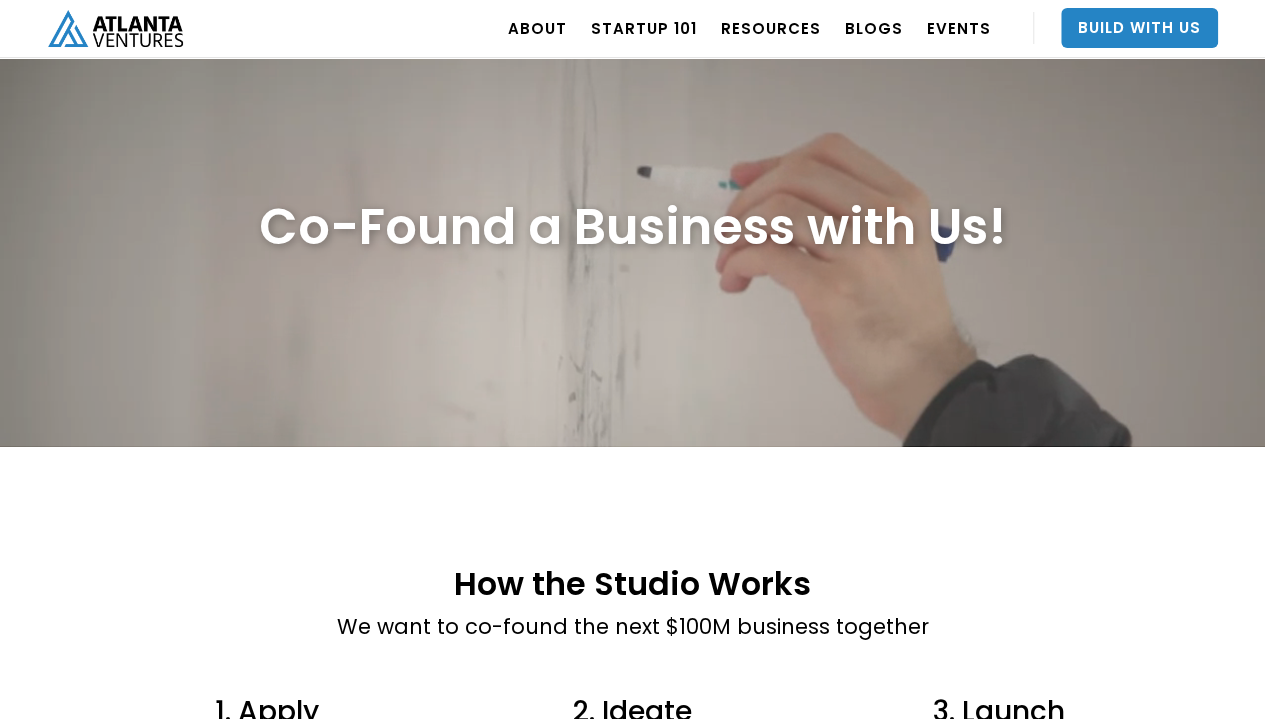 scroll, scrollTop: 0, scrollLeft: 0, axis: both 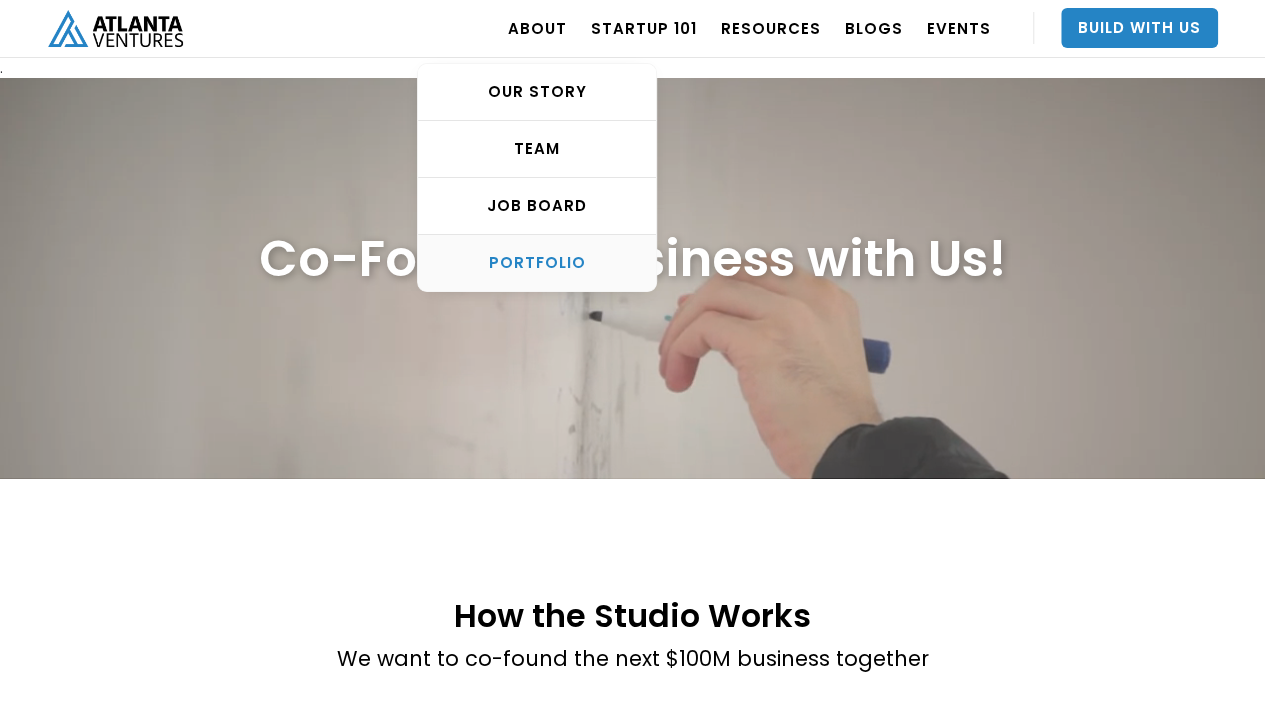 click on "PORTFOLIO" at bounding box center (537, 263) 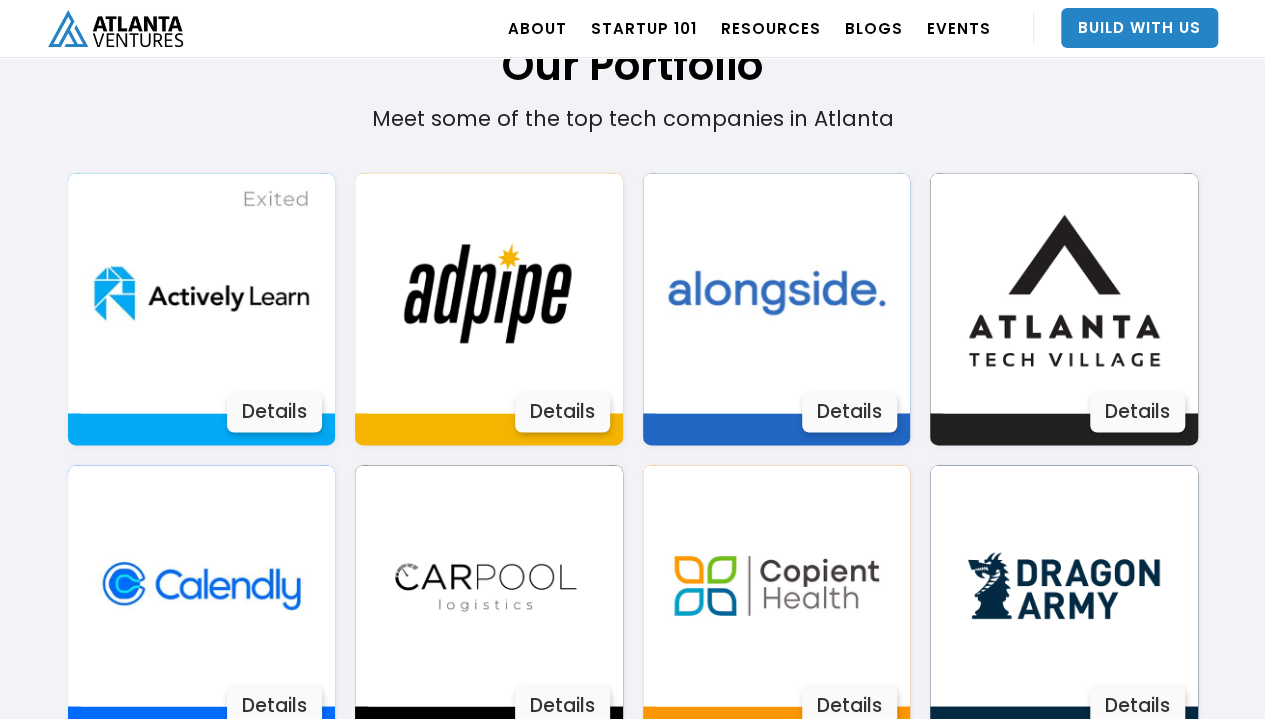 scroll, scrollTop: 1332, scrollLeft: 0, axis: vertical 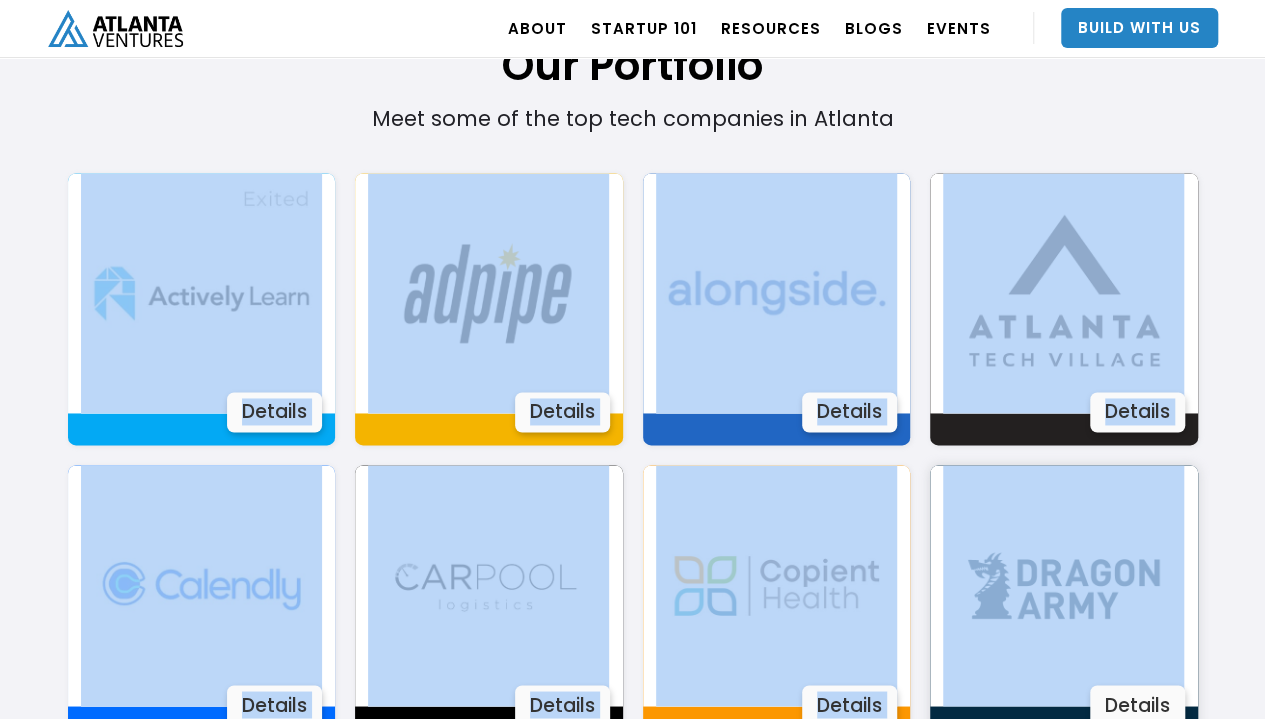 drag, startPoint x: 906, startPoint y: 194, endPoint x: 1022, endPoint y: 554, distance: 378.22745 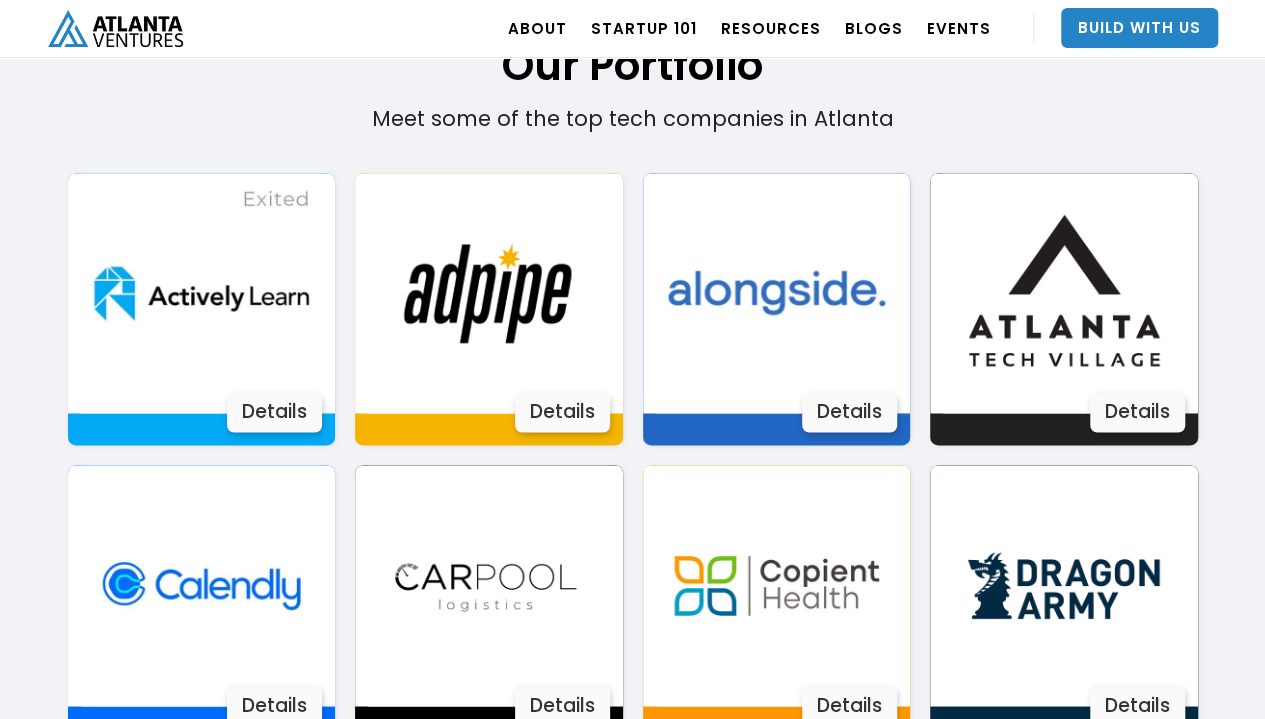click on ".
Loading. . . ABOUT OUR STORY TEAM Job Board PORTFOLIO Startup 101 RESOURCES TOOLS STORIES NEWS Pitch Practice HEALTHCARE BLOGS EVENTS UPCOMING EVENTS PAST EVENTS Build With Us Build with Atlanta Ventures START Pre-Idea Co-found with Atlanta Ventures Studio Join the Studio → INVEST Early Stage Raise capital with Atlanta Ventures Learn More → Why Atlanta Ventures? We are focused on serving entrepreneurs in earlier stages (<$5M ARR). We offer a unique community in partnership with the  Atlanta Tech Village . We have an exclusive focus on fast growing companies in the Southeast region. Our team has direct operating experience as successful entrepreneurs, product leaders, and deal advisors. We typically lead or fill the entire round with an investment of $250K to $5M, and we built the  Studio  for entrepreneurs looking to launch with us at the absolute ground floor of their business. Our Portfolio Meet some of the top tech companies in Atlanta Actively Learn Careers at Actively Learn Milestones AdPipe" at bounding box center [632, 2844] 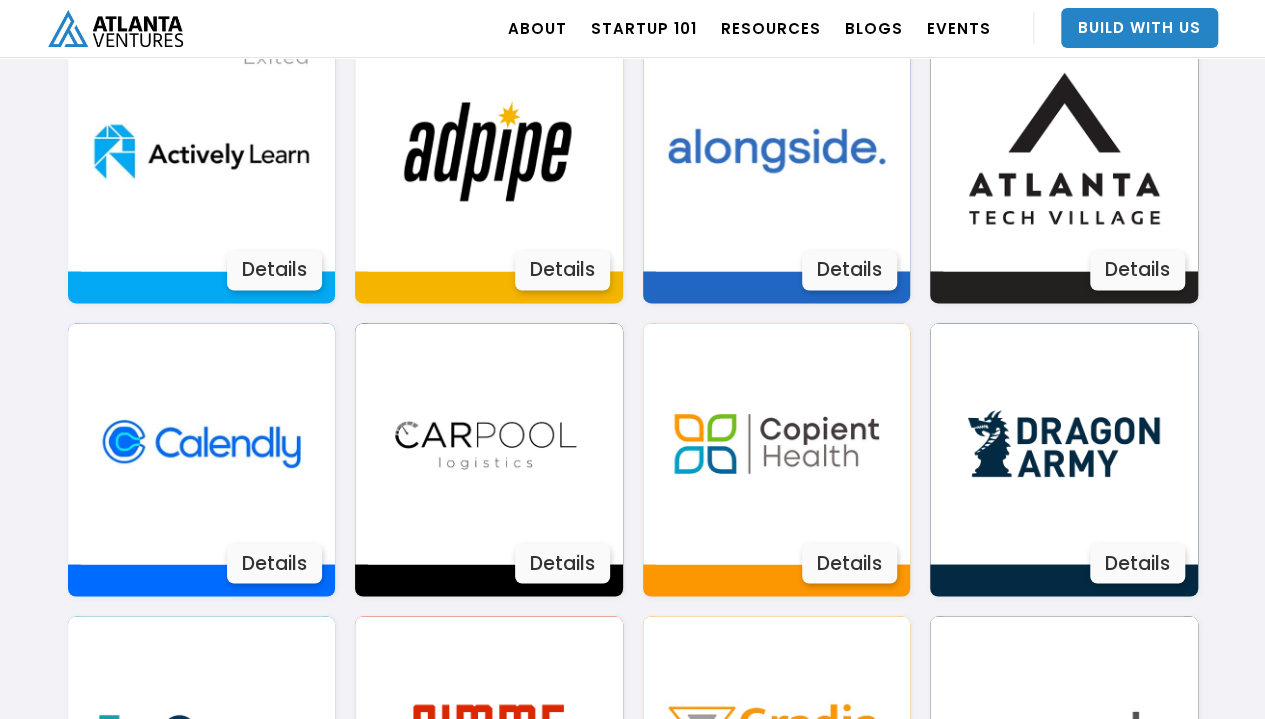 scroll, scrollTop: 1476, scrollLeft: 0, axis: vertical 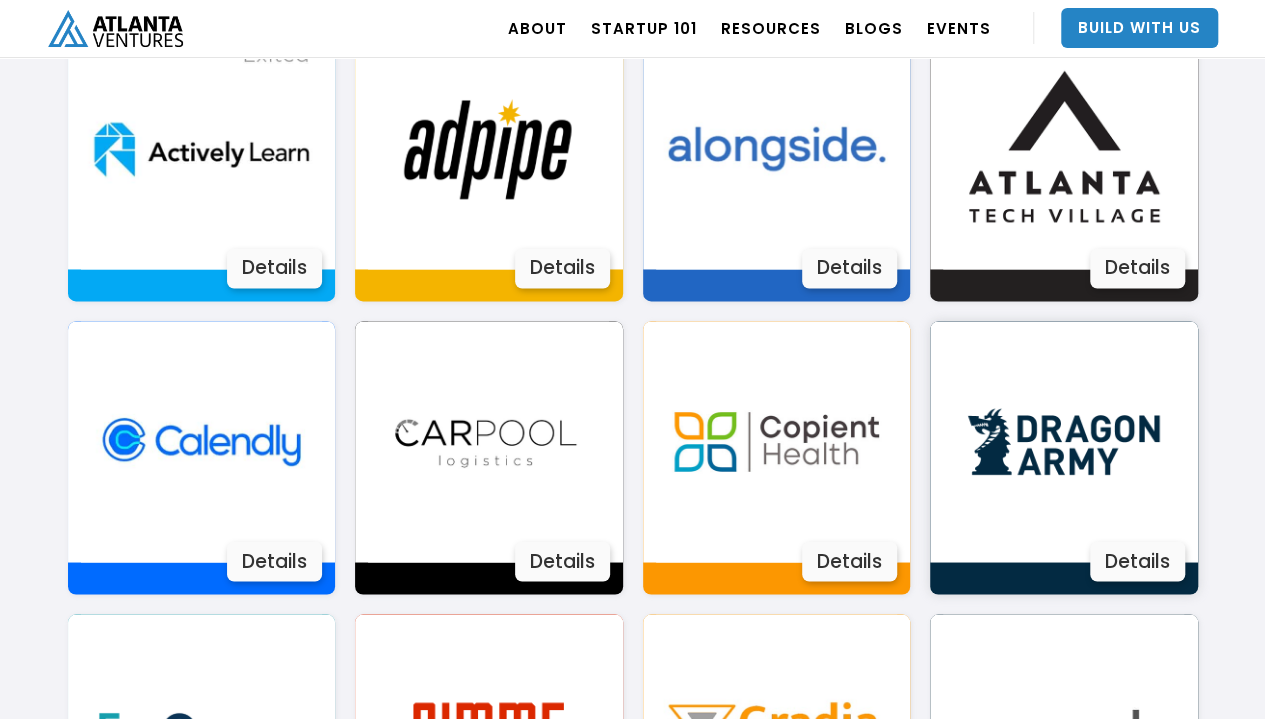 click on "Details" at bounding box center [1137, 561] 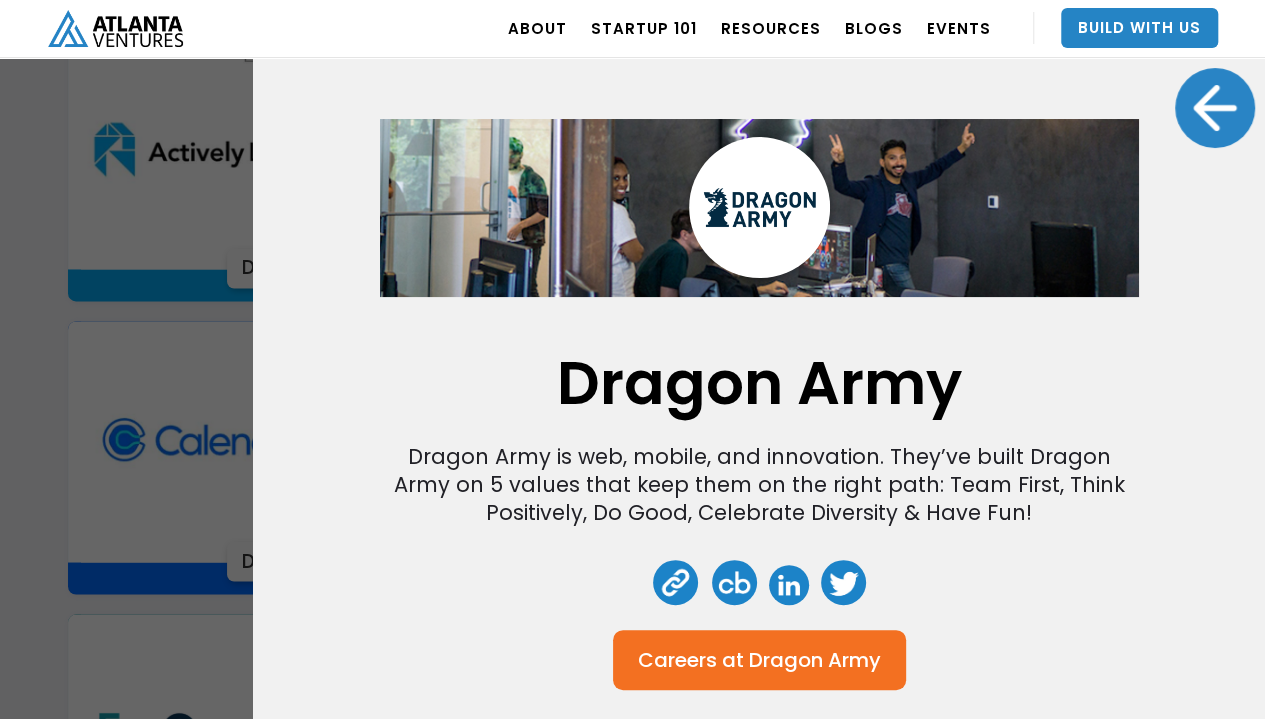 click at bounding box center (1215, 108) 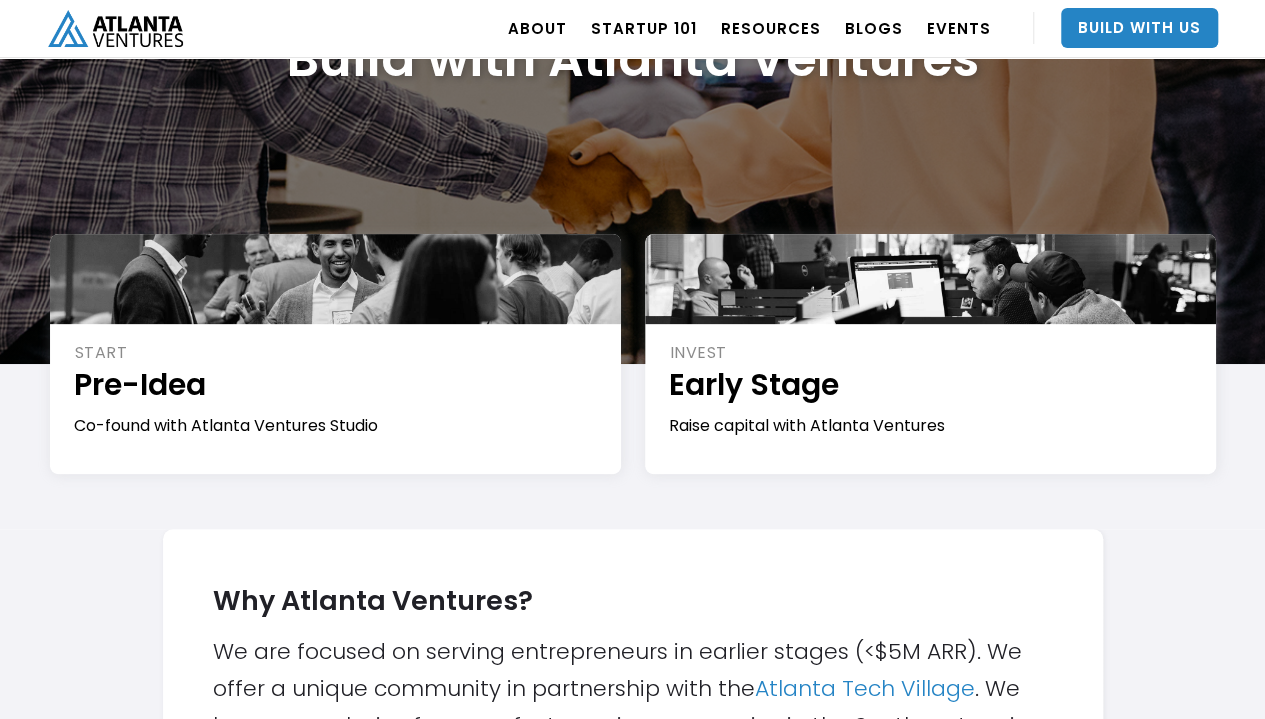 scroll, scrollTop: 213, scrollLeft: 0, axis: vertical 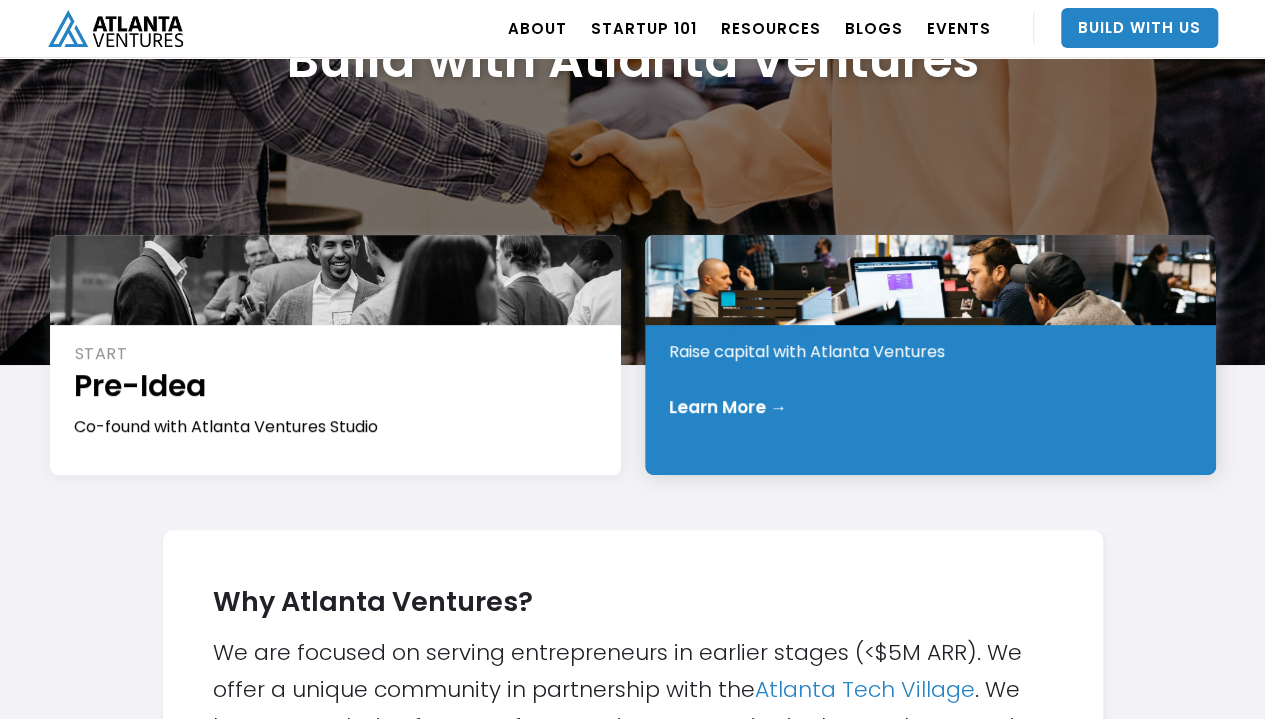 click on "Raise capital with Atlanta Ventures" at bounding box center (931, 352) 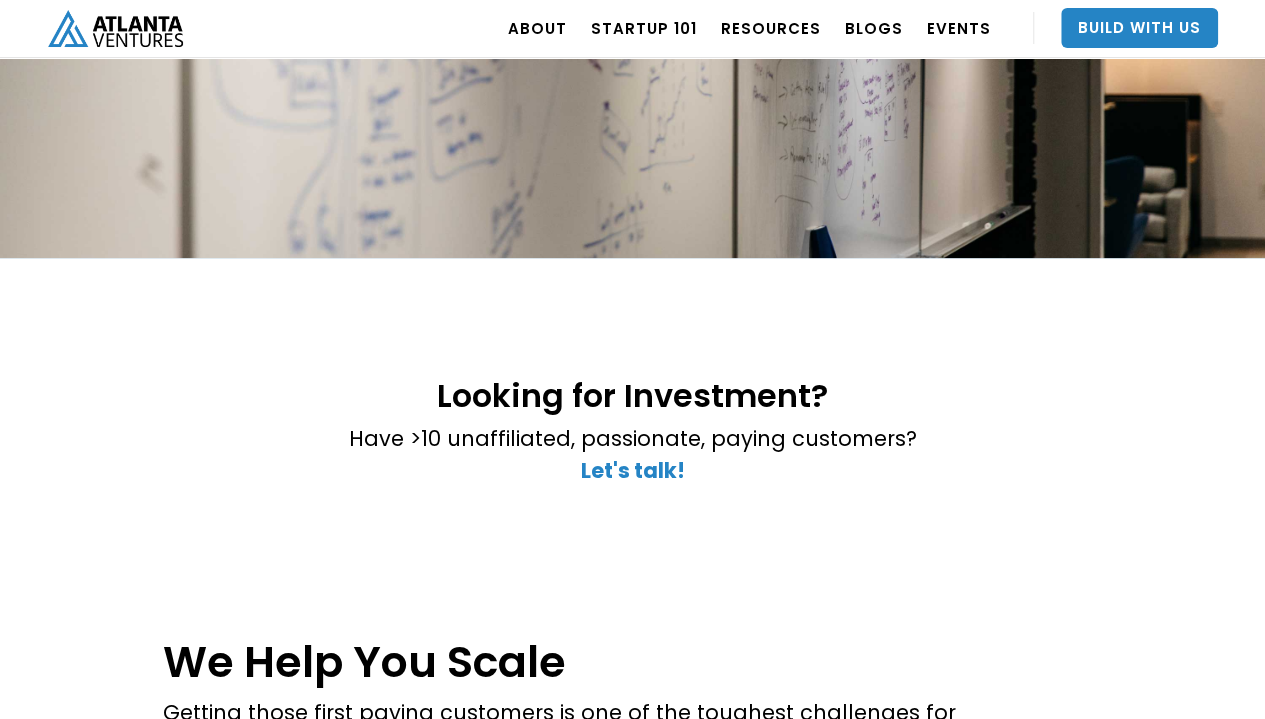 scroll, scrollTop: 224, scrollLeft: 0, axis: vertical 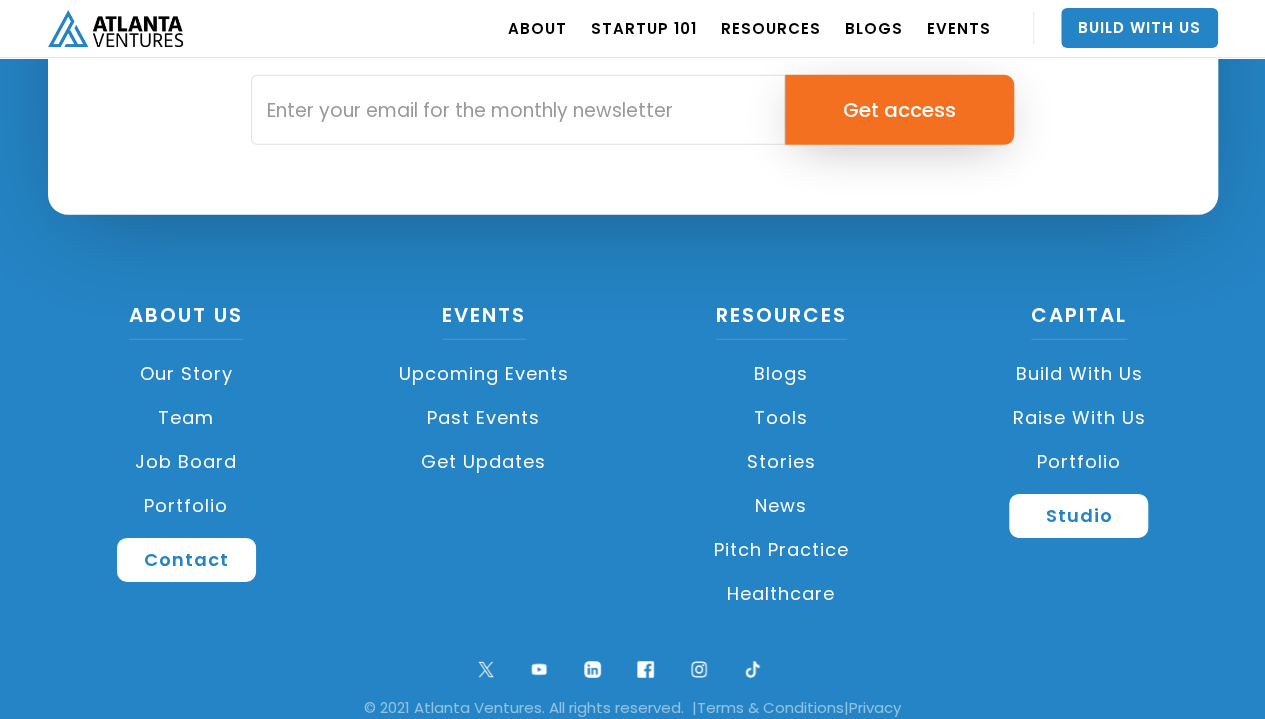 click on "News" at bounding box center [782, 506] 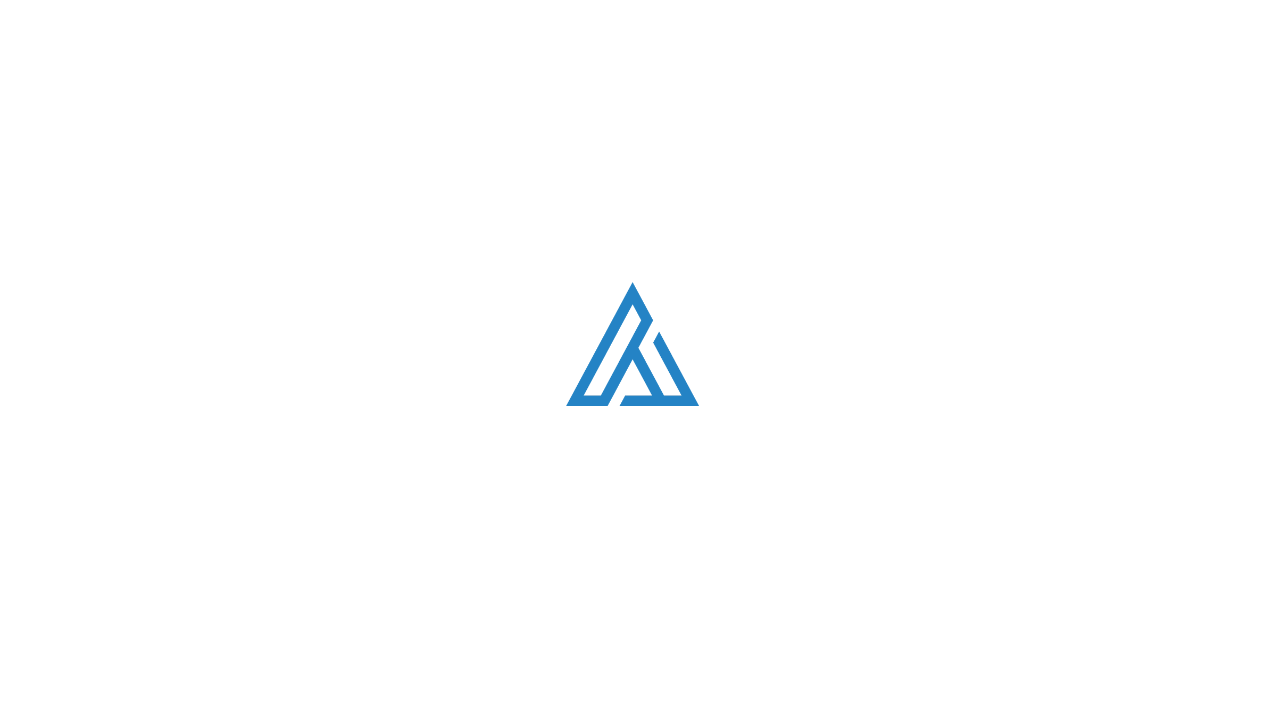 scroll, scrollTop: 0, scrollLeft: 0, axis: both 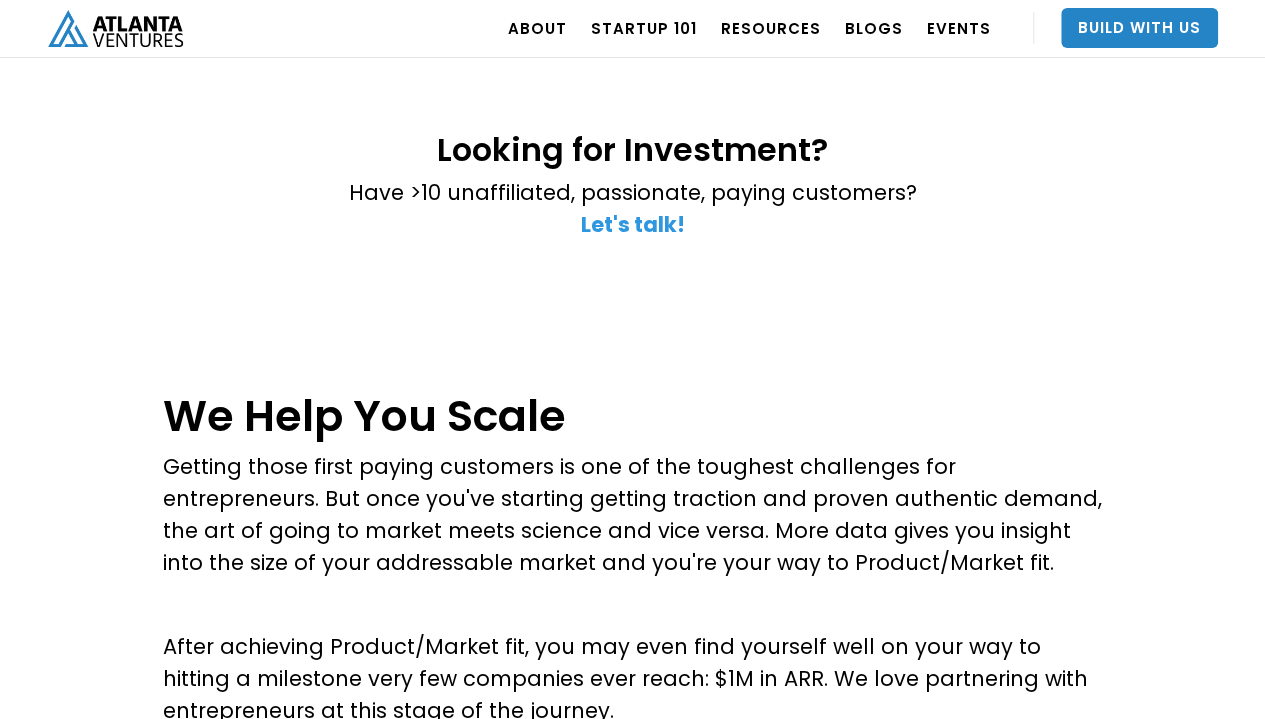 click on "Let's talk!" at bounding box center [633, 224] 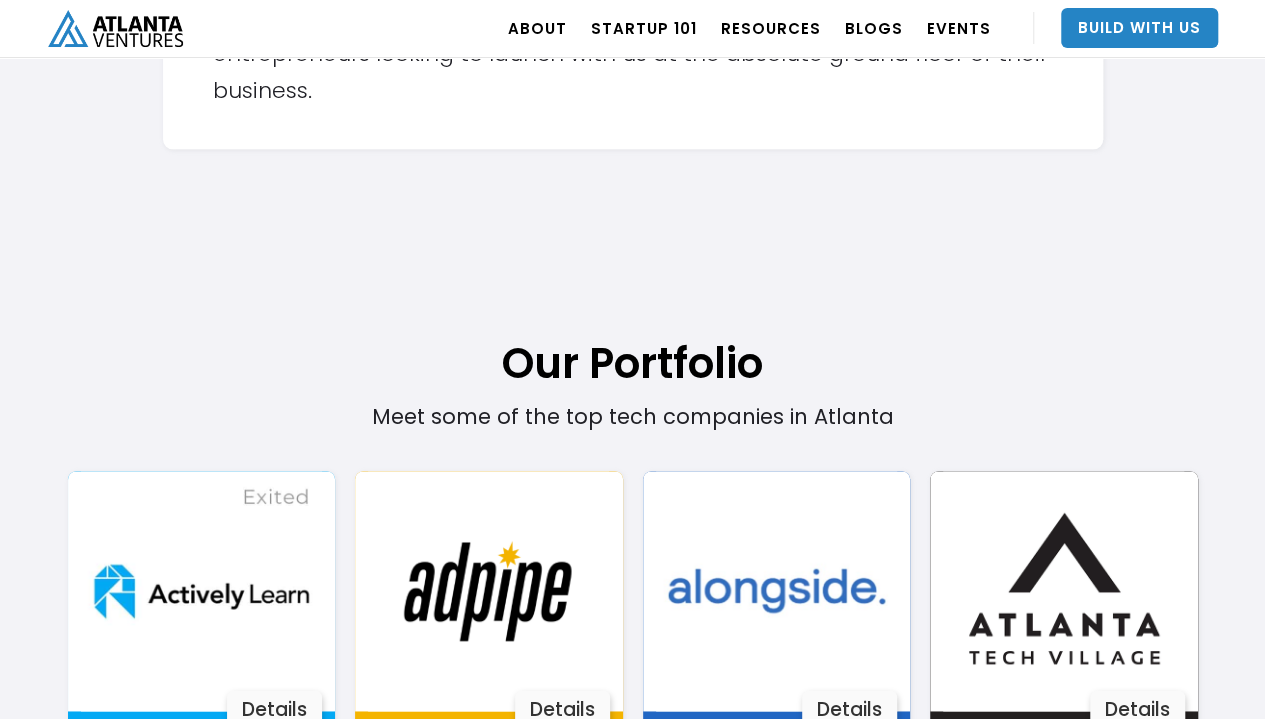 scroll, scrollTop: 693, scrollLeft: 0, axis: vertical 